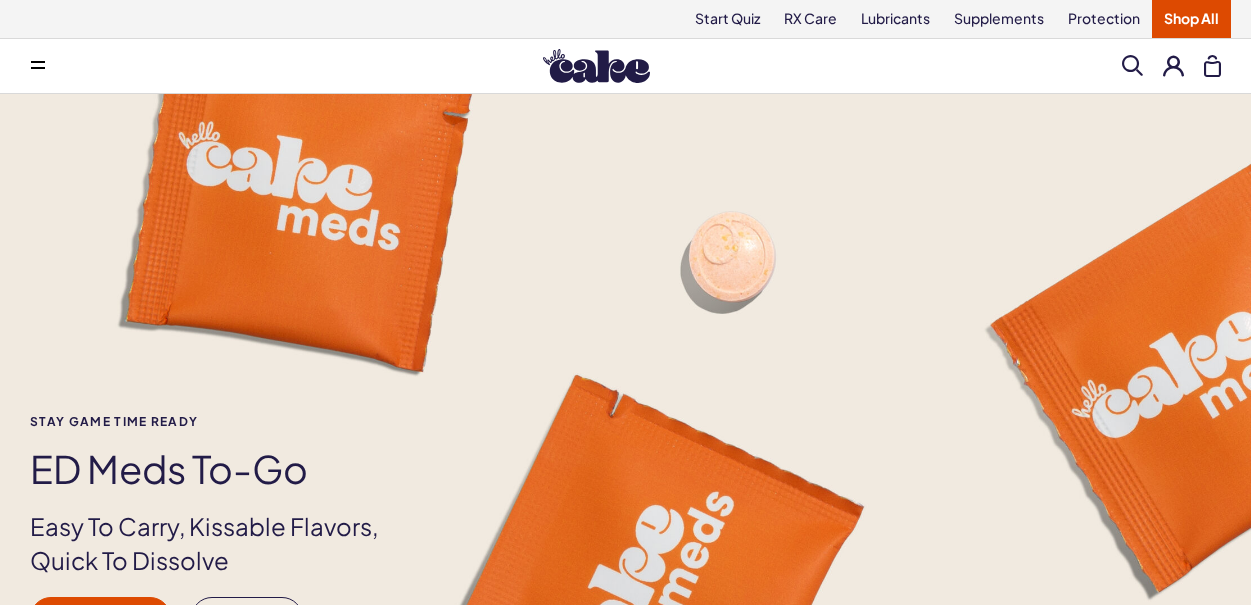scroll, scrollTop: 0, scrollLeft: 0, axis: both 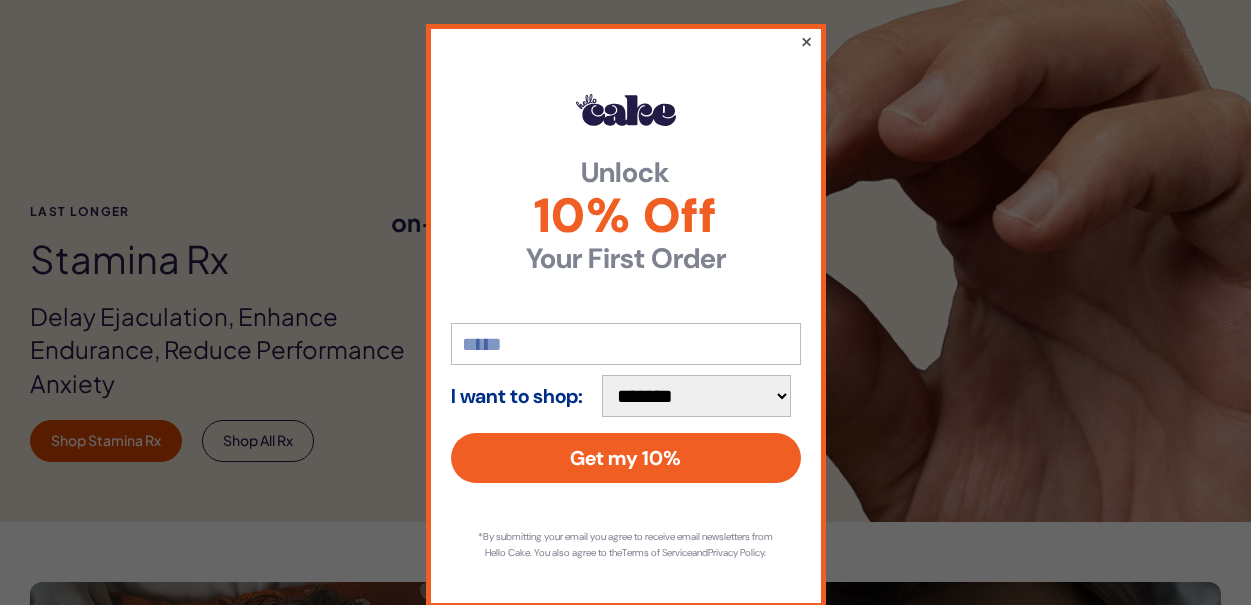 click on "×" at bounding box center [805, 41] 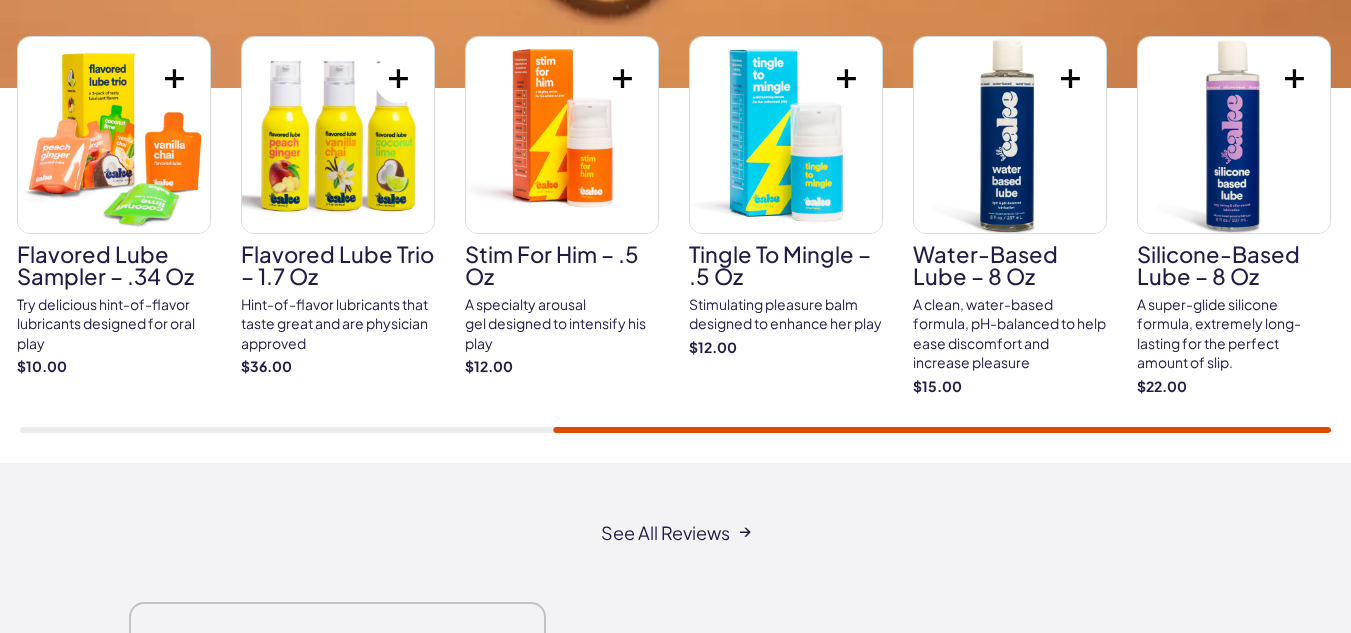 scroll, scrollTop: 3388, scrollLeft: 0, axis: vertical 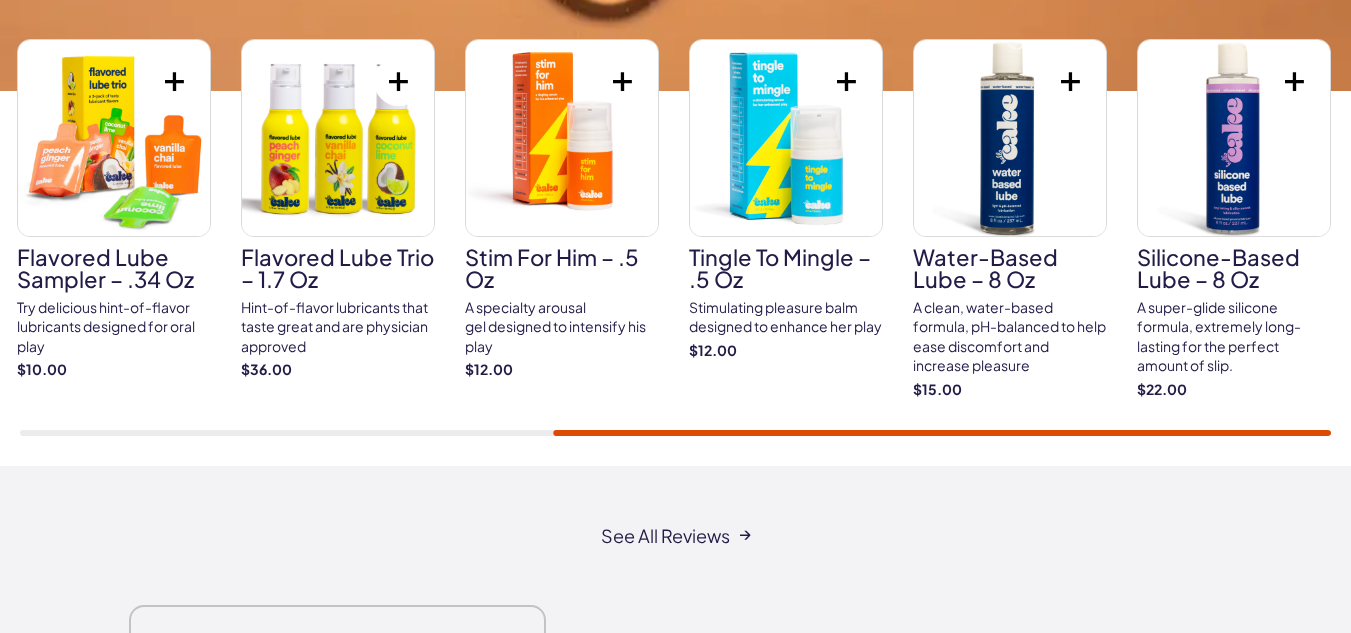 click at bounding box center [562, 138] 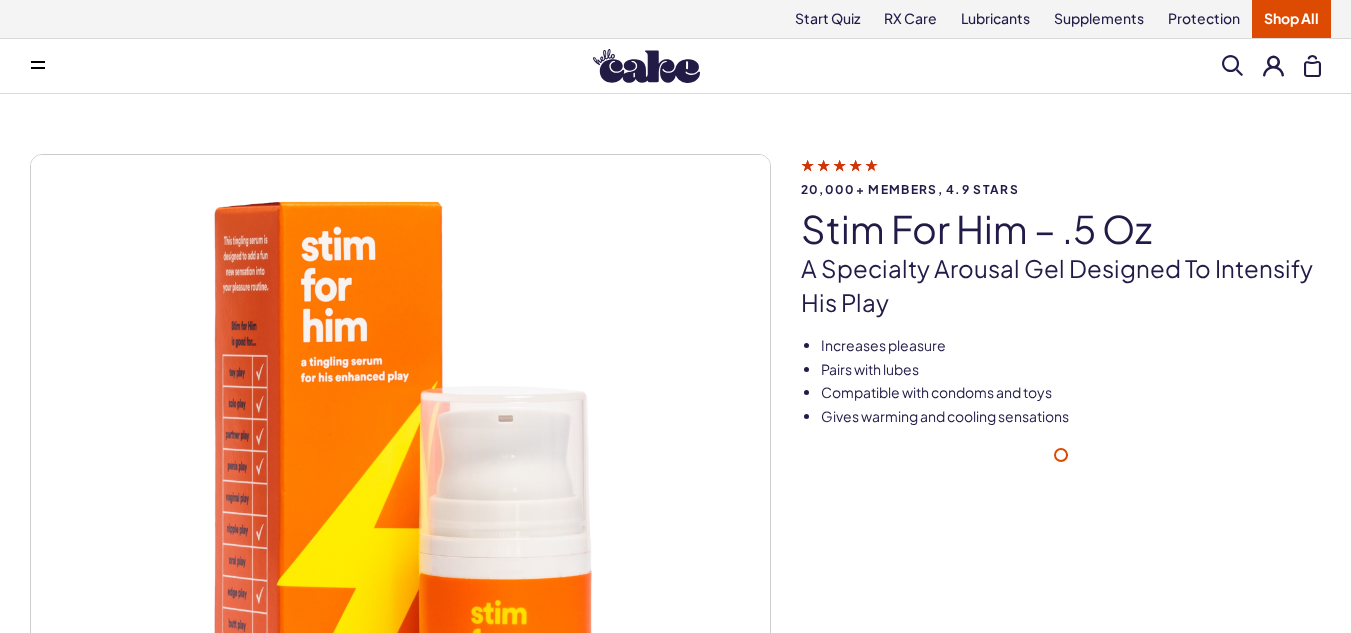 scroll, scrollTop: 0, scrollLeft: 0, axis: both 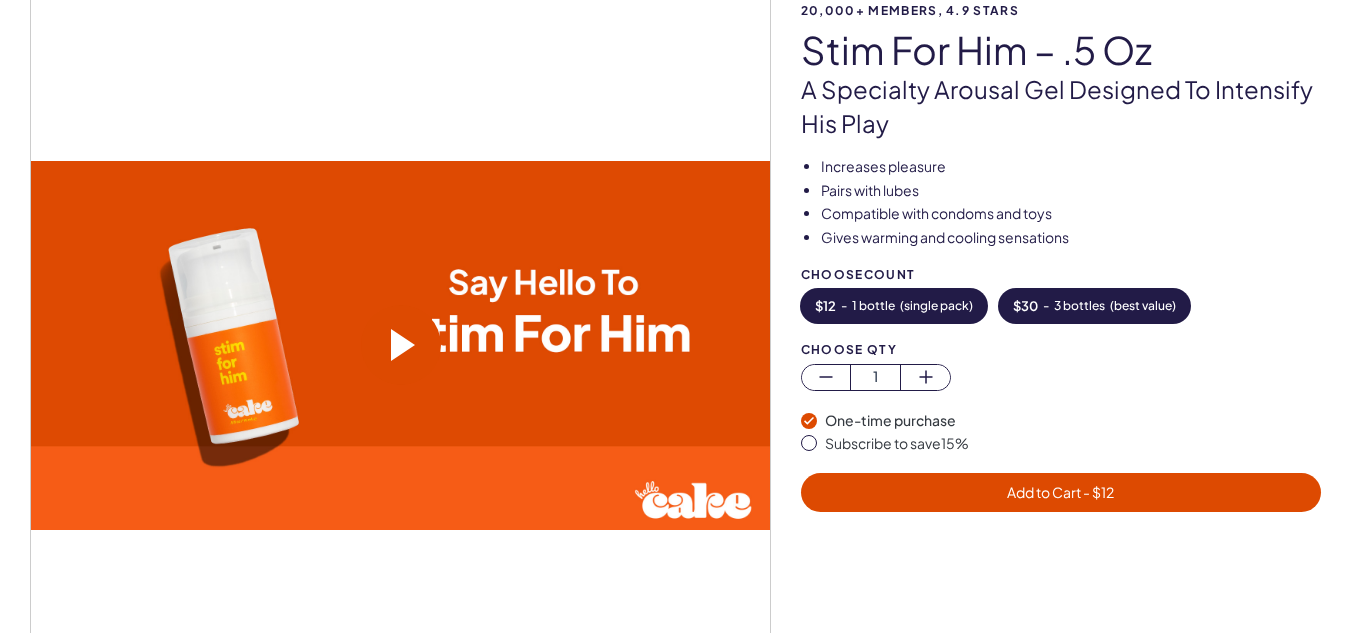 click on "( best value )" at bounding box center [1143, 306] 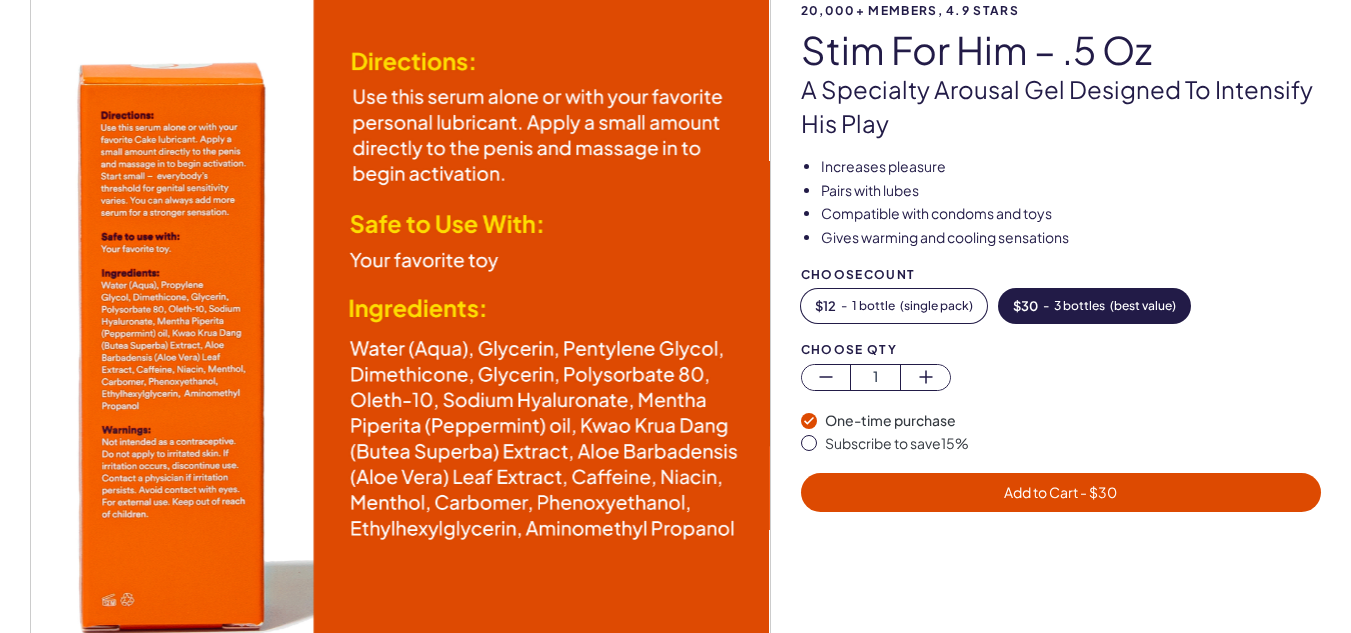 click on "Add to Cart   - $ 30" at bounding box center [1061, 492] 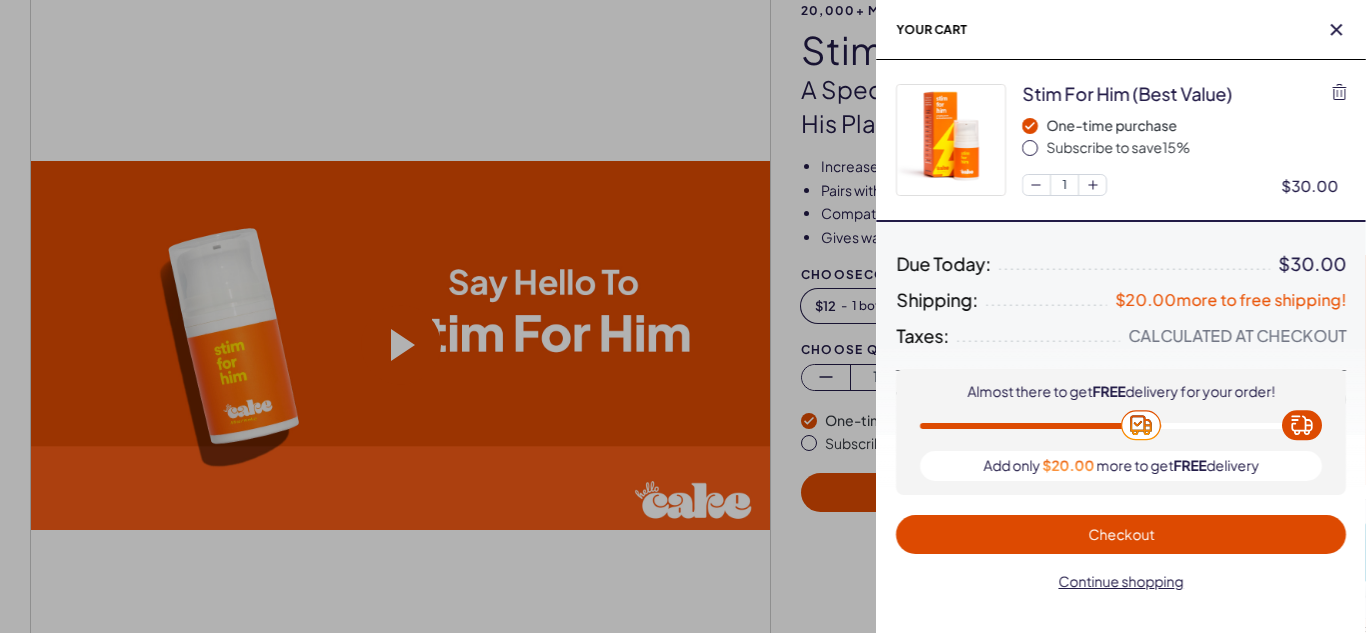 scroll, scrollTop: 0, scrollLeft: 0, axis: both 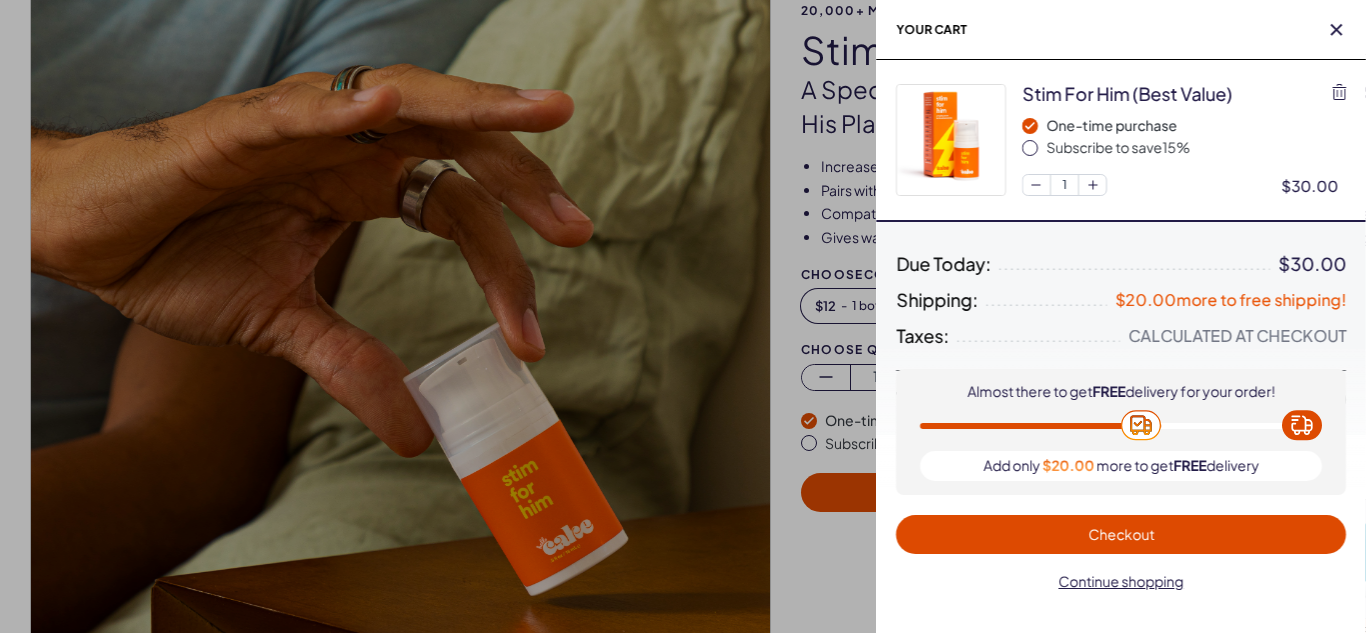 click on "Checkout" at bounding box center [1121, 534] 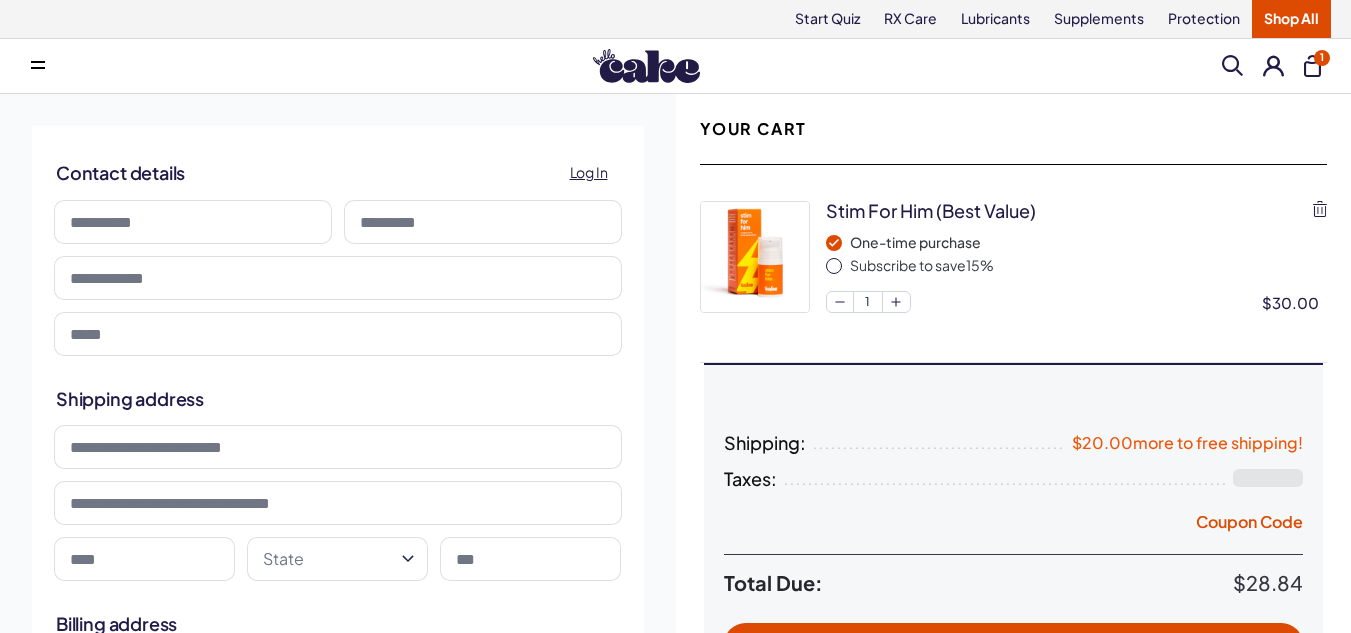 scroll, scrollTop: 0, scrollLeft: 0, axis: both 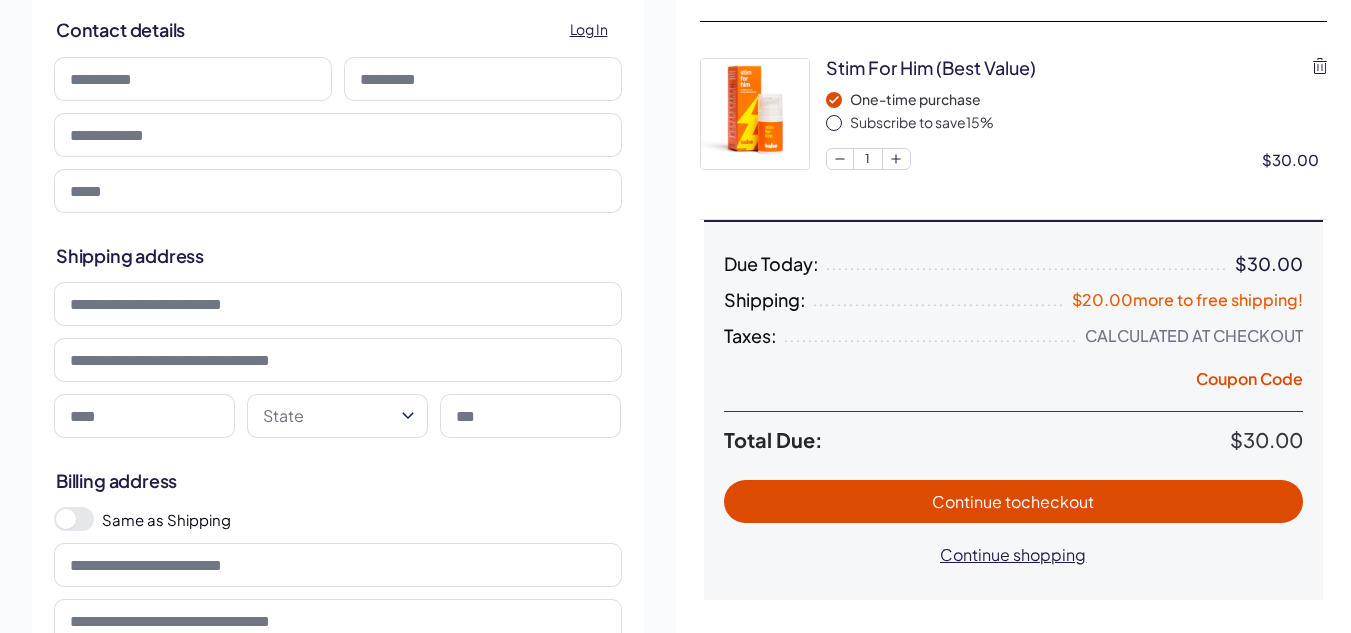 drag, startPoint x: 853, startPoint y: 579, endPoint x: 823, endPoint y: 629, distance: 58.30952 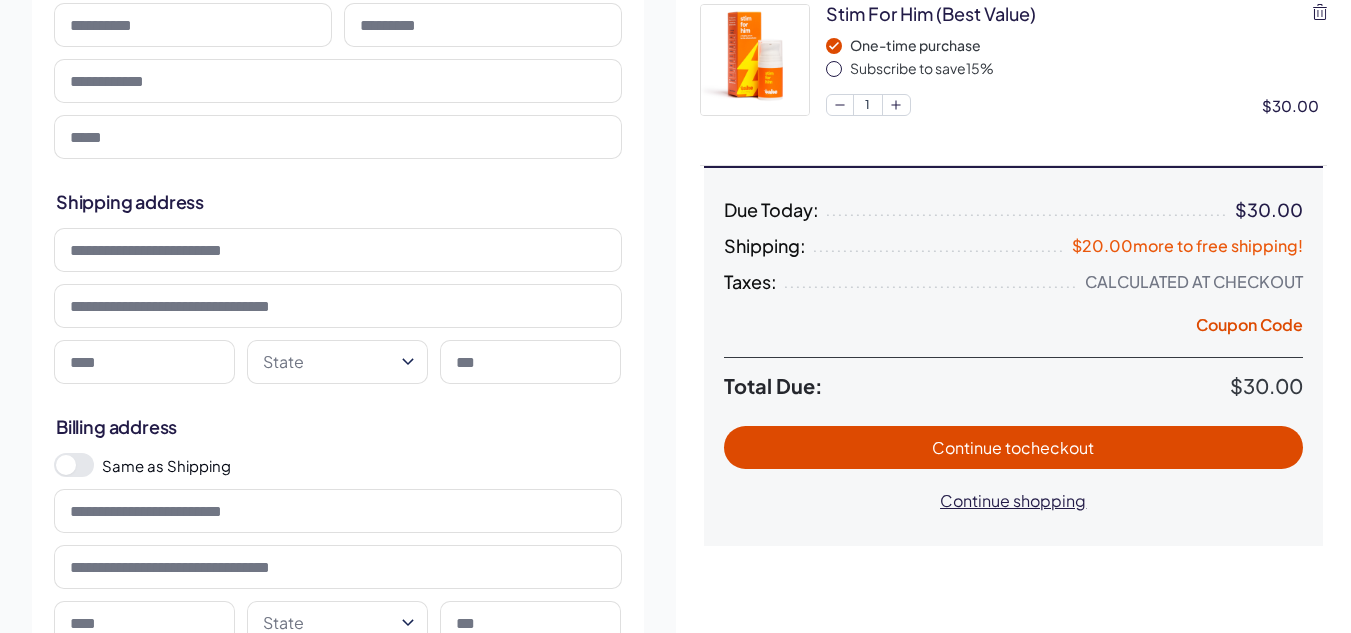 scroll, scrollTop: 0, scrollLeft: 0, axis: both 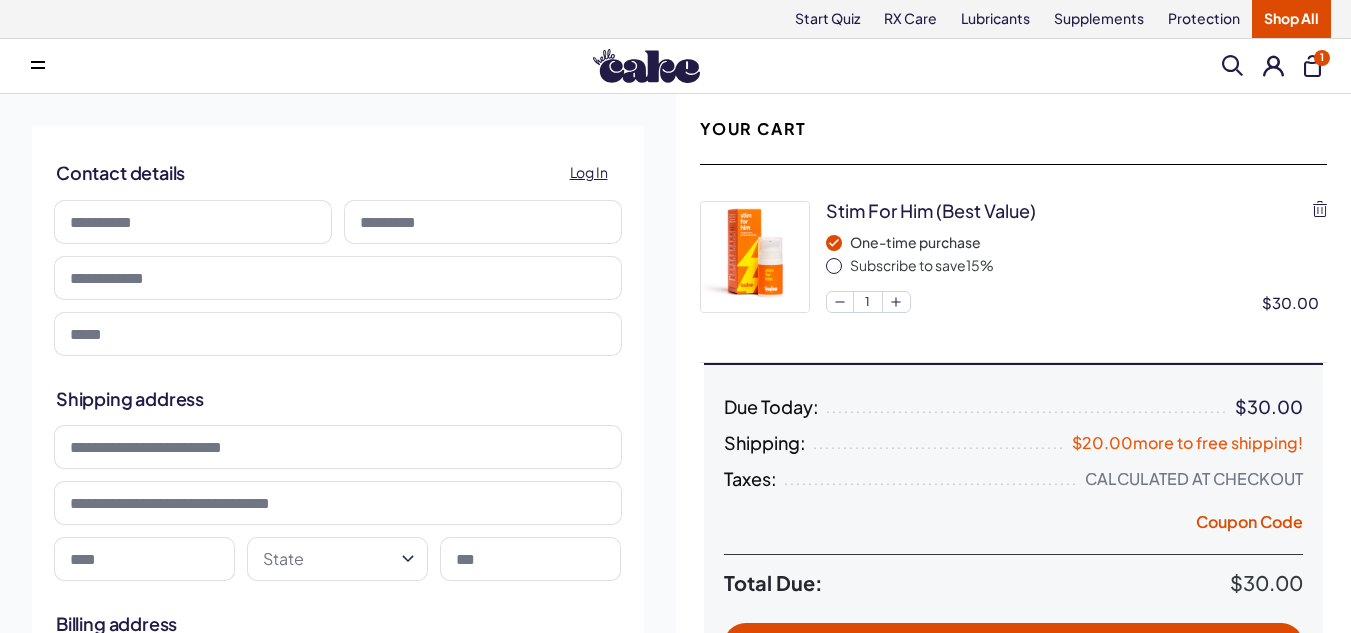 click on "1" at bounding box center [1312, 66] 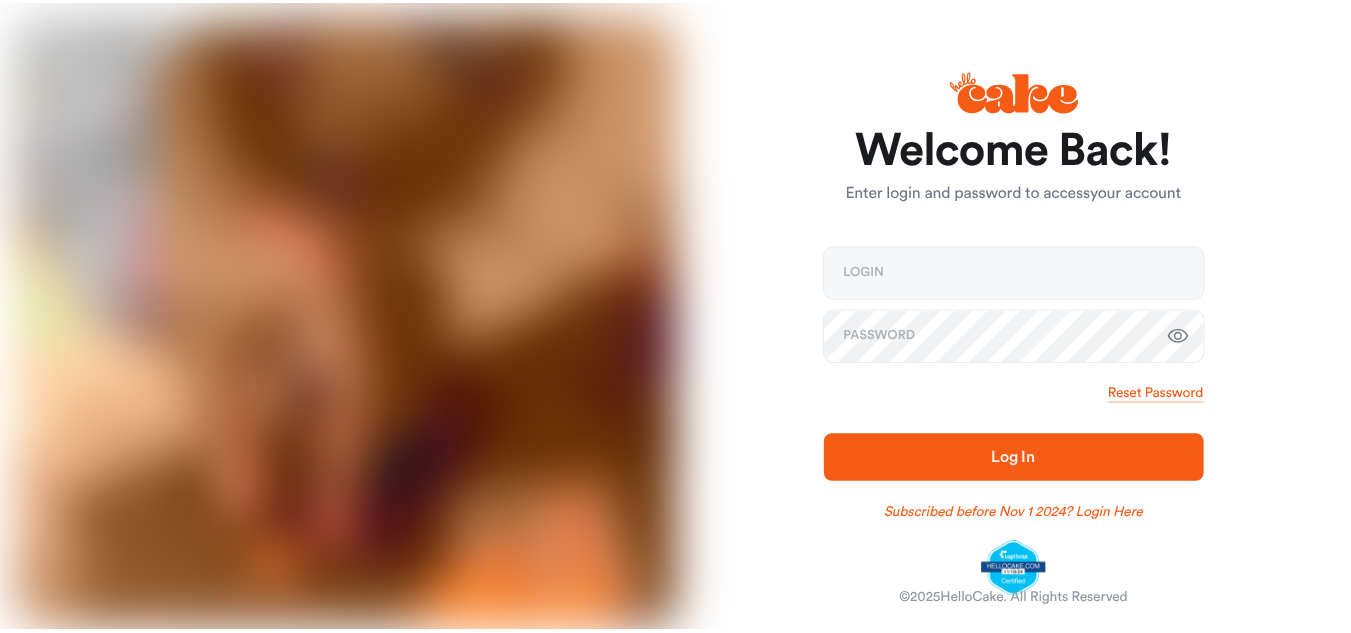 scroll, scrollTop: 0, scrollLeft: 0, axis: both 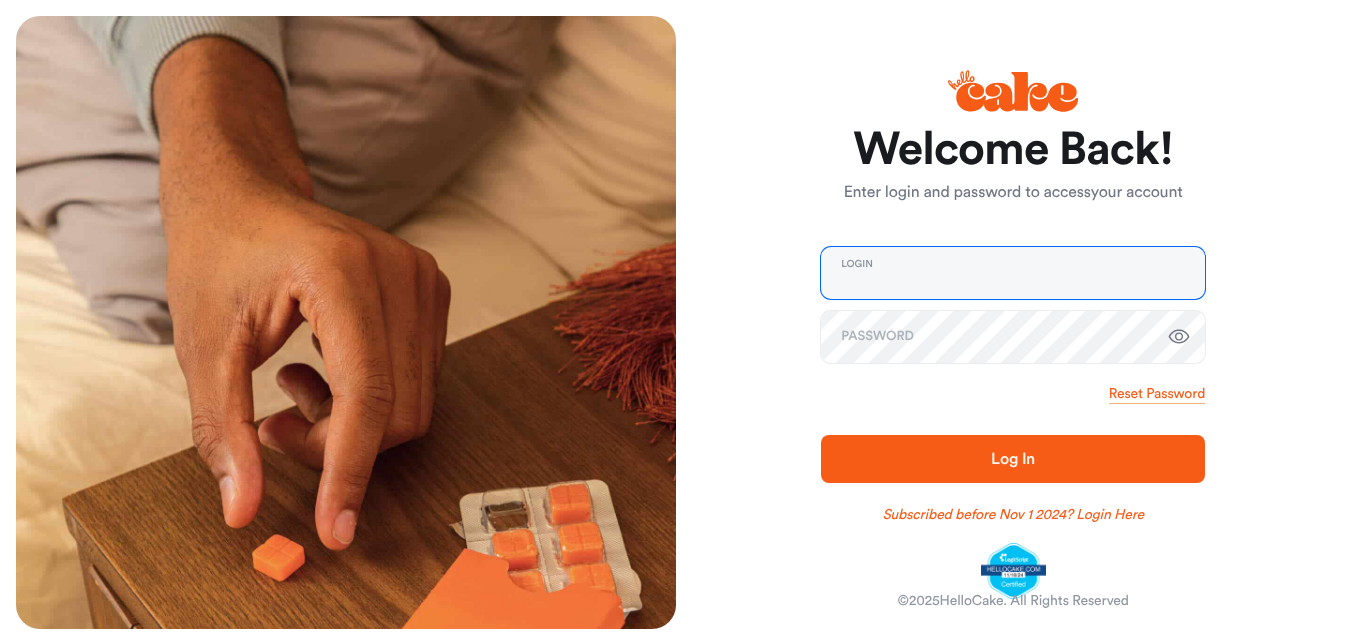 click at bounding box center [1013, 273] 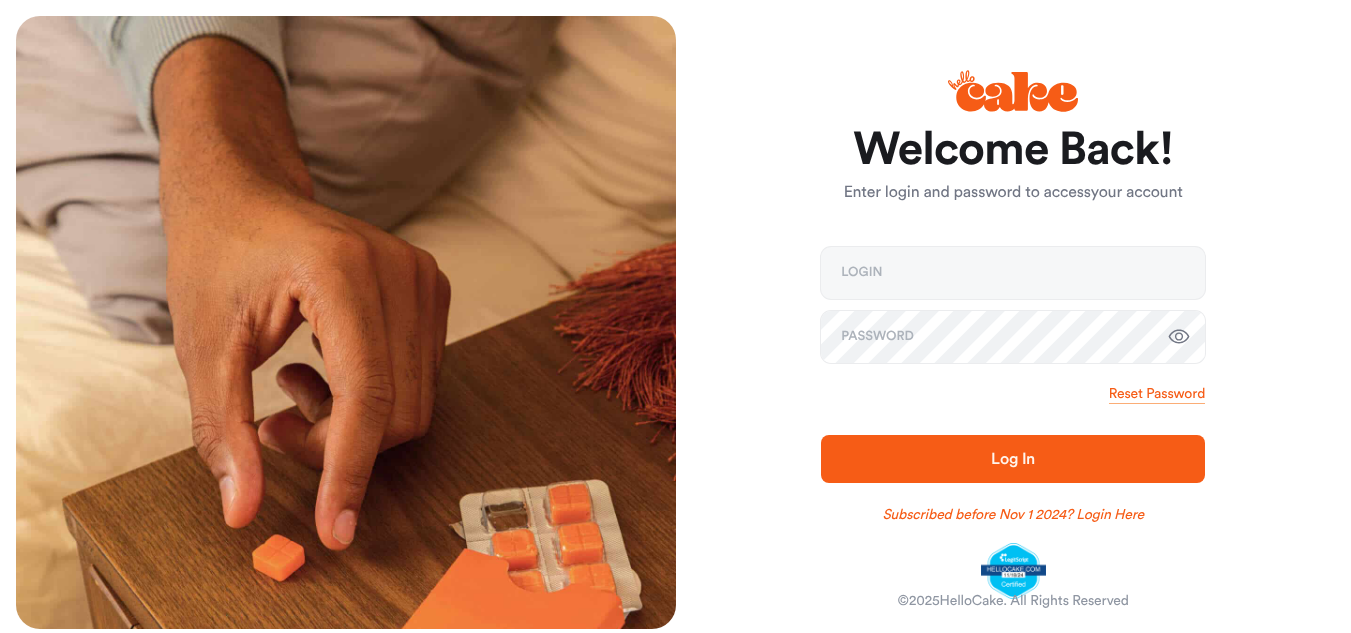 click on "Welcome Back! Enter login and password to access   your account Login Password Reset Password Log In Subscribed before Nov 1 2024? Login Here ©  2025  HelloCake. All Rights Reserved" at bounding box center [1006, 322] 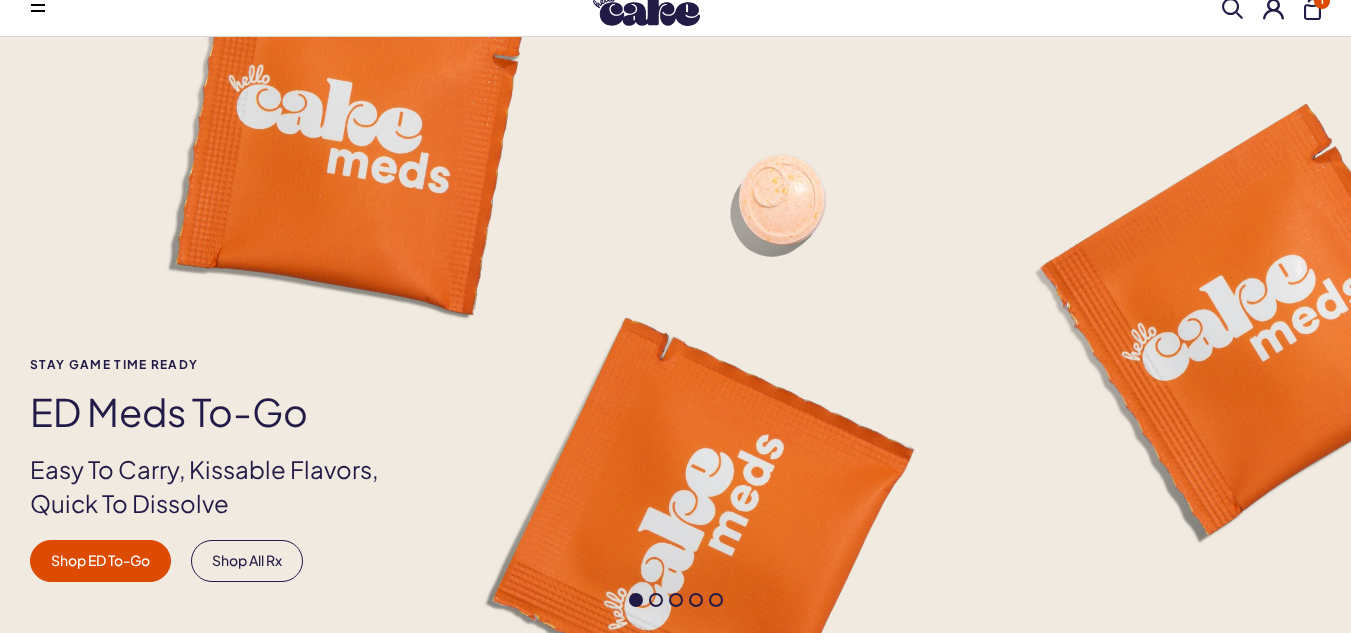 scroll, scrollTop: 191, scrollLeft: 0, axis: vertical 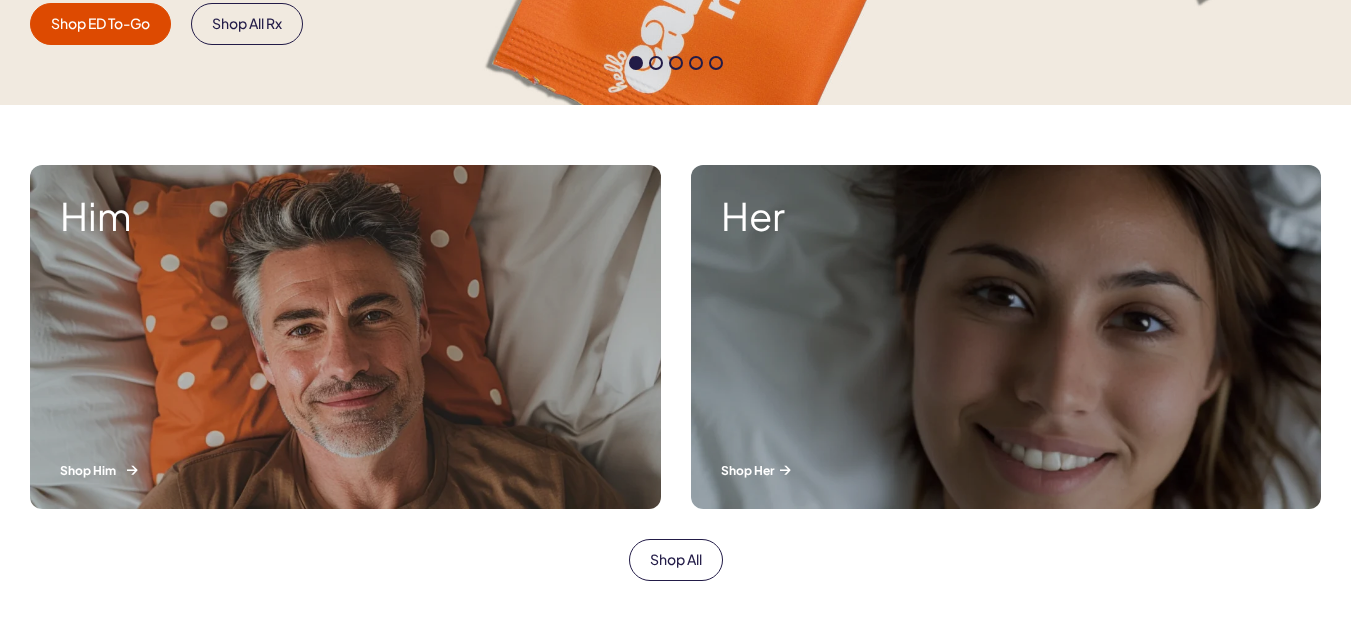 click on "Him
Shop Him" at bounding box center (345, 337) 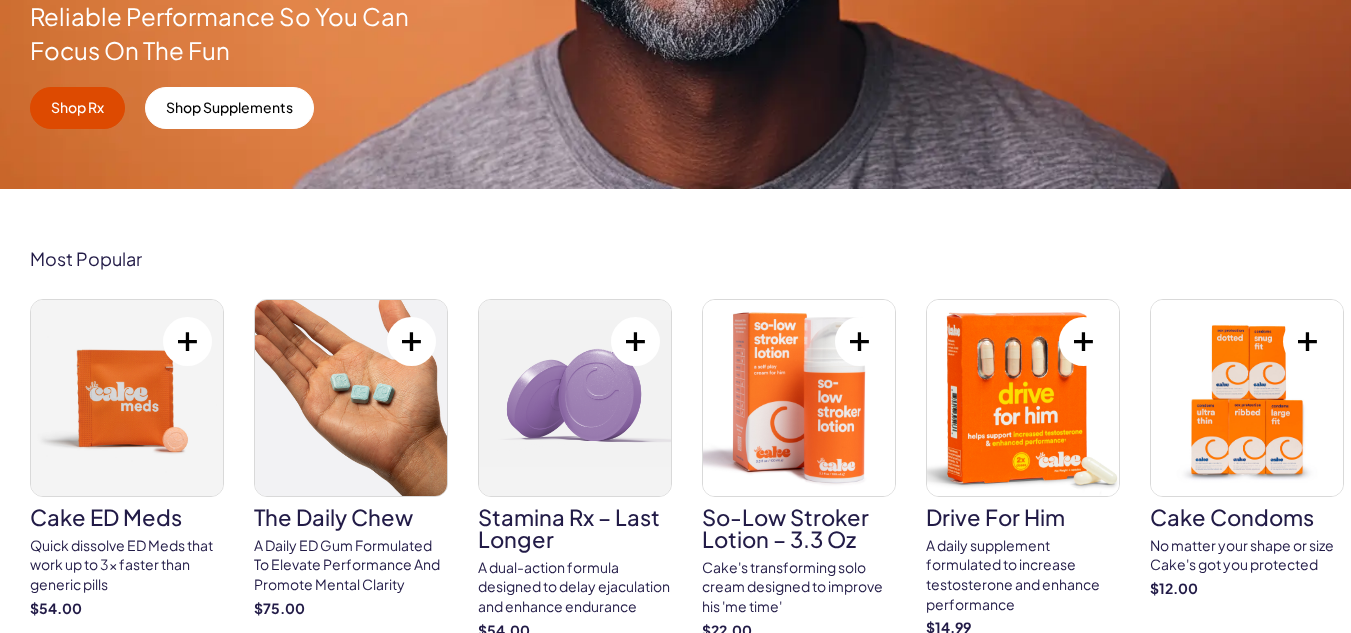 scroll, scrollTop: 535, scrollLeft: 0, axis: vertical 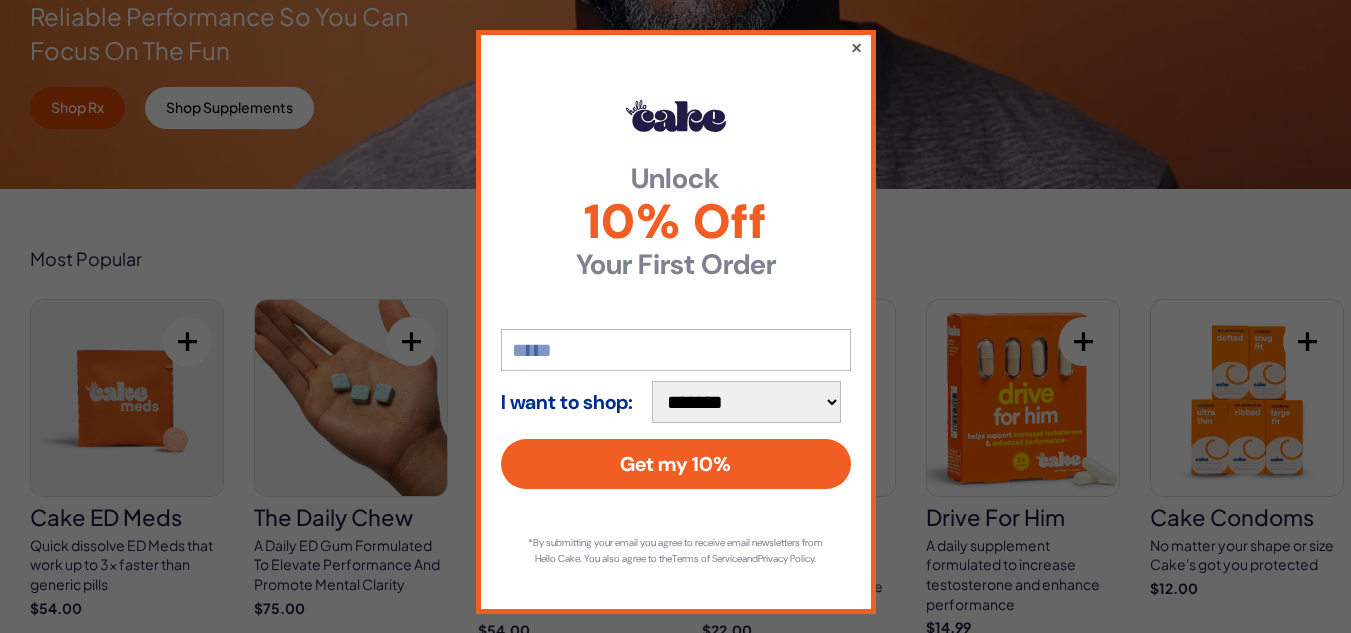 click on "×" at bounding box center (855, 47) 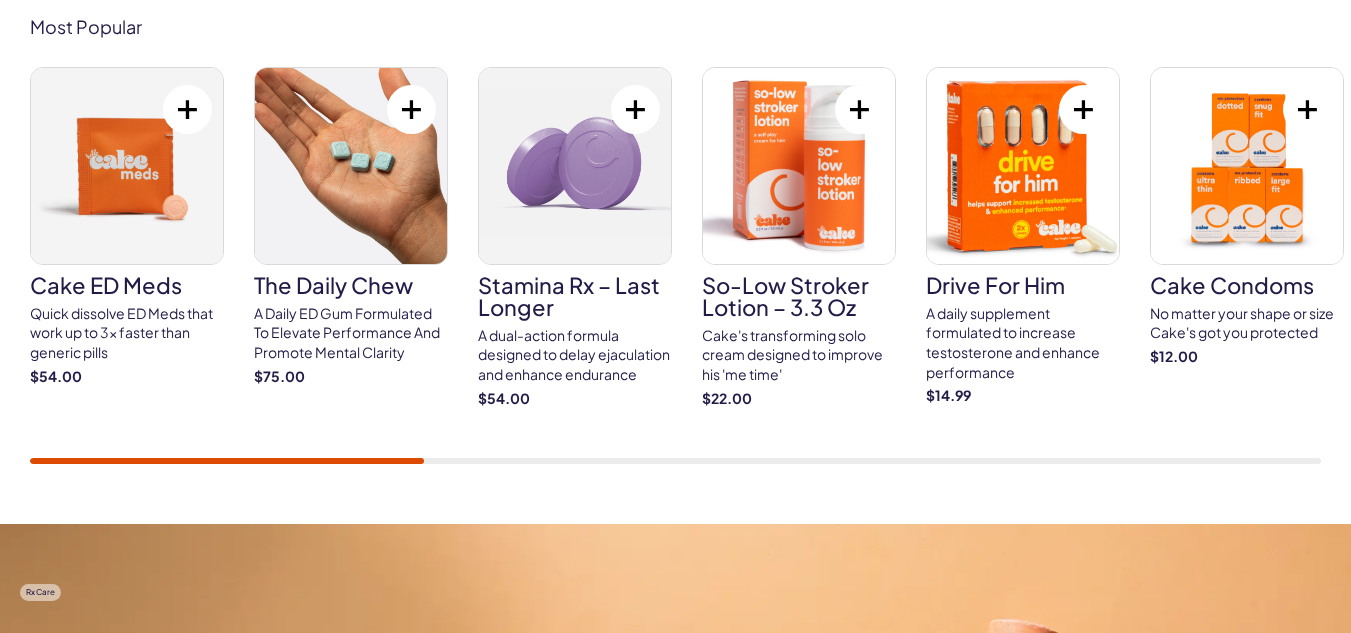 scroll, scrollTop: 775, scrollLeft: 0, axis: vertical 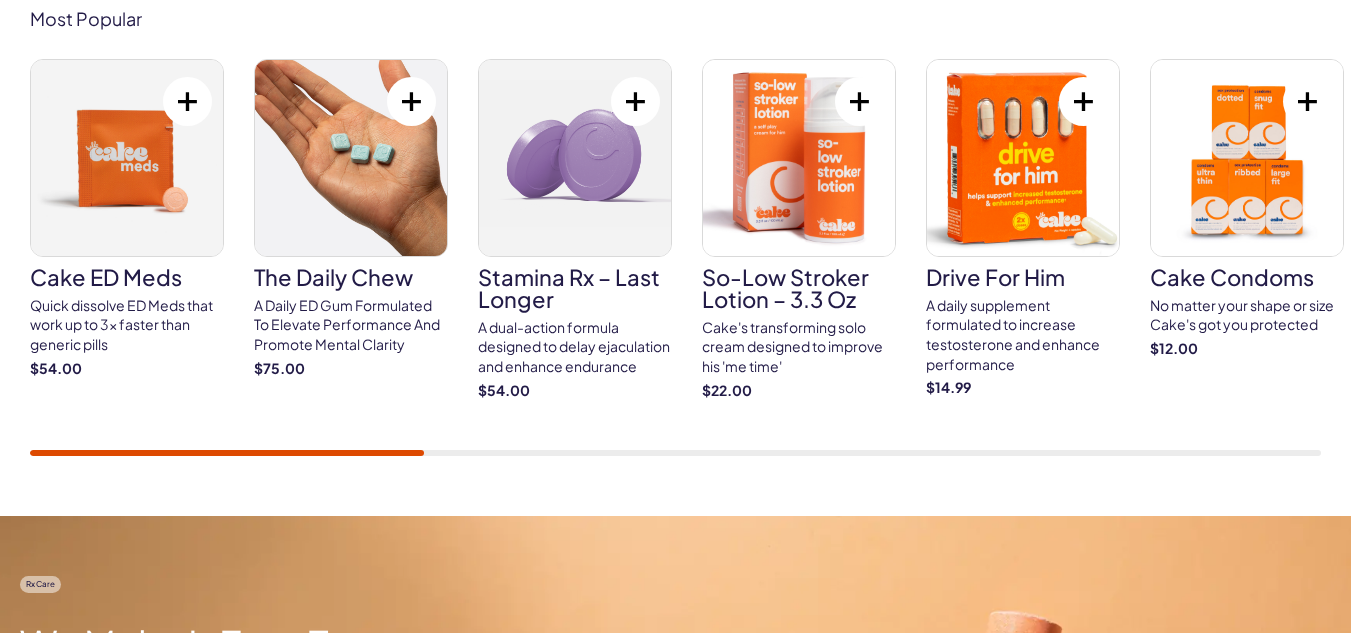 click at bounding box center [799, 158] 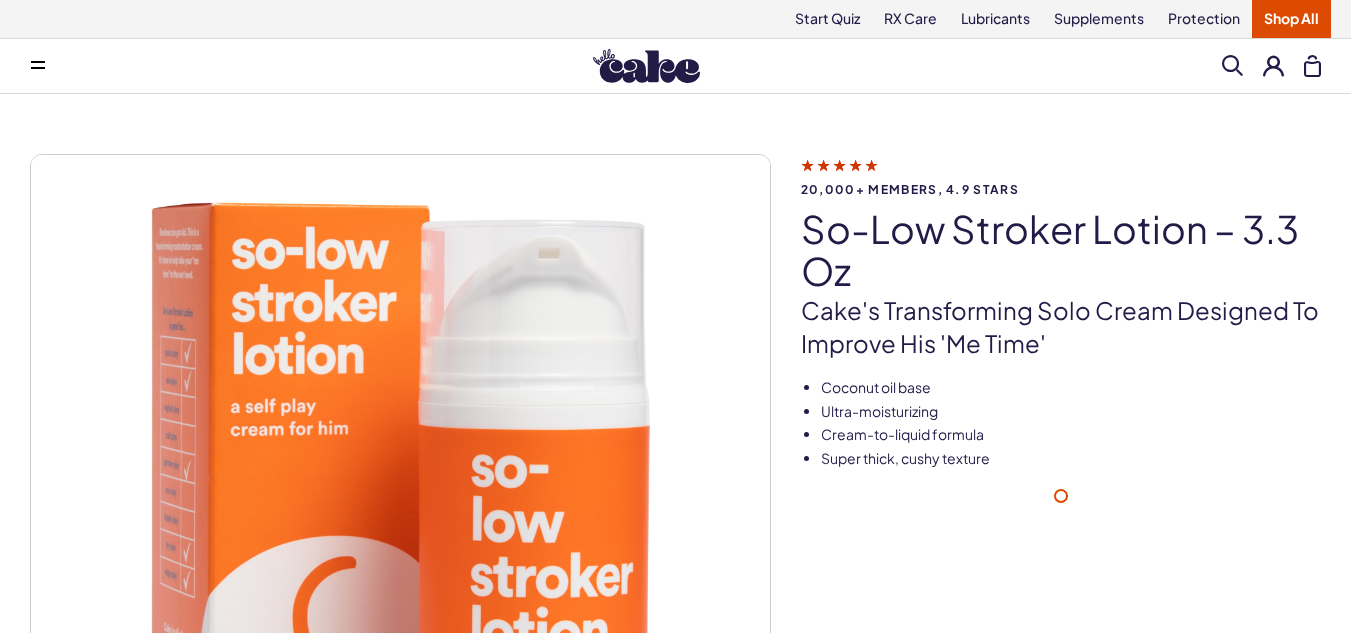 scroll, scrollTop: 0, scrollLeft: 0, axis: both 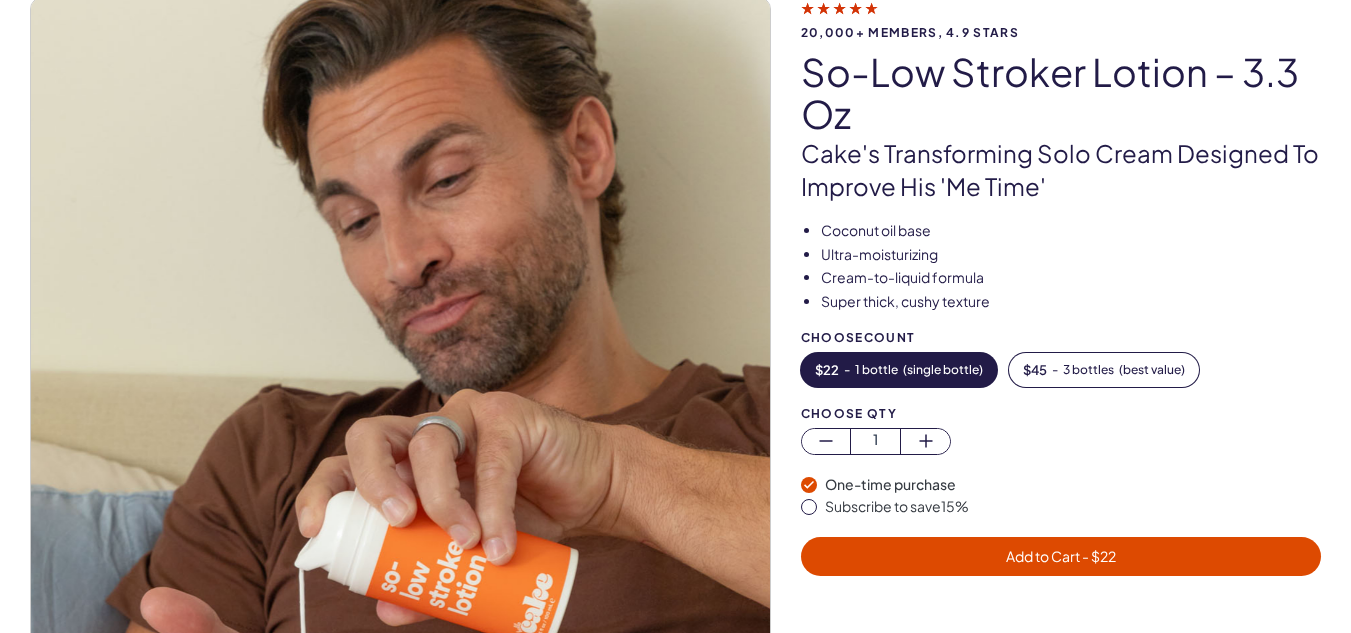 click on "$ 22  -  1 bottle ( single bottle )" at bounding box center [899, 370] 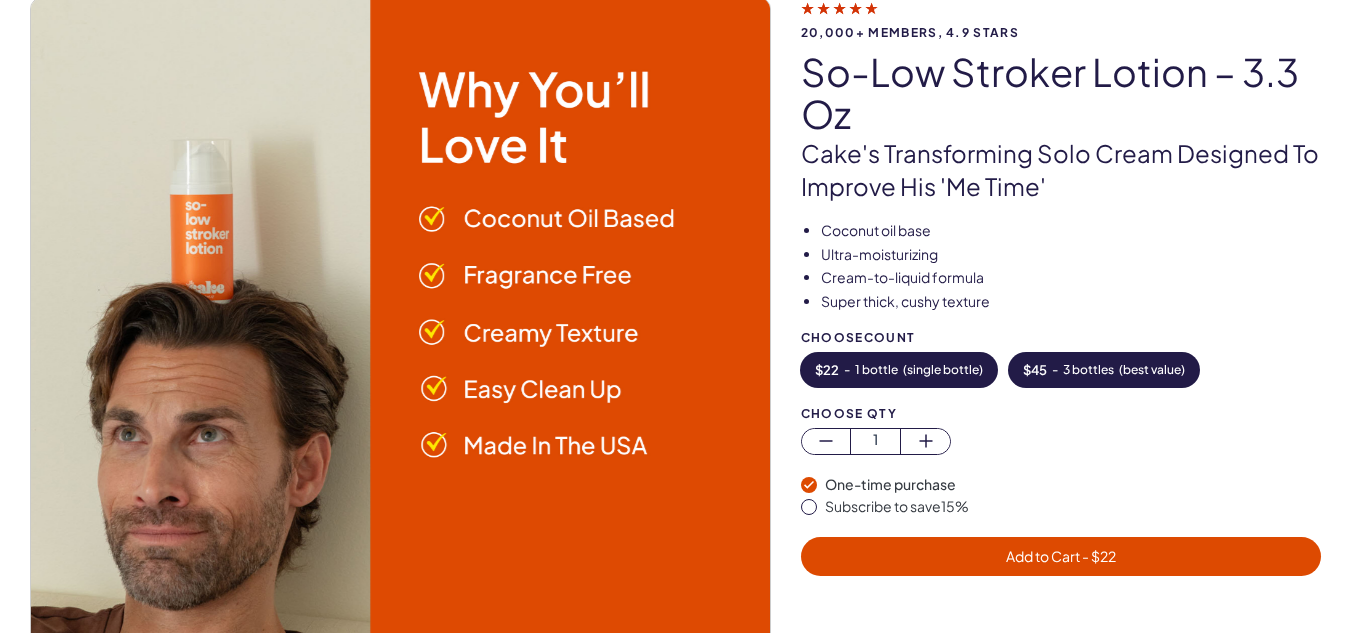 click on "$ 45  -  3 bottles ( best value )" at bounding box center [1104, 370] 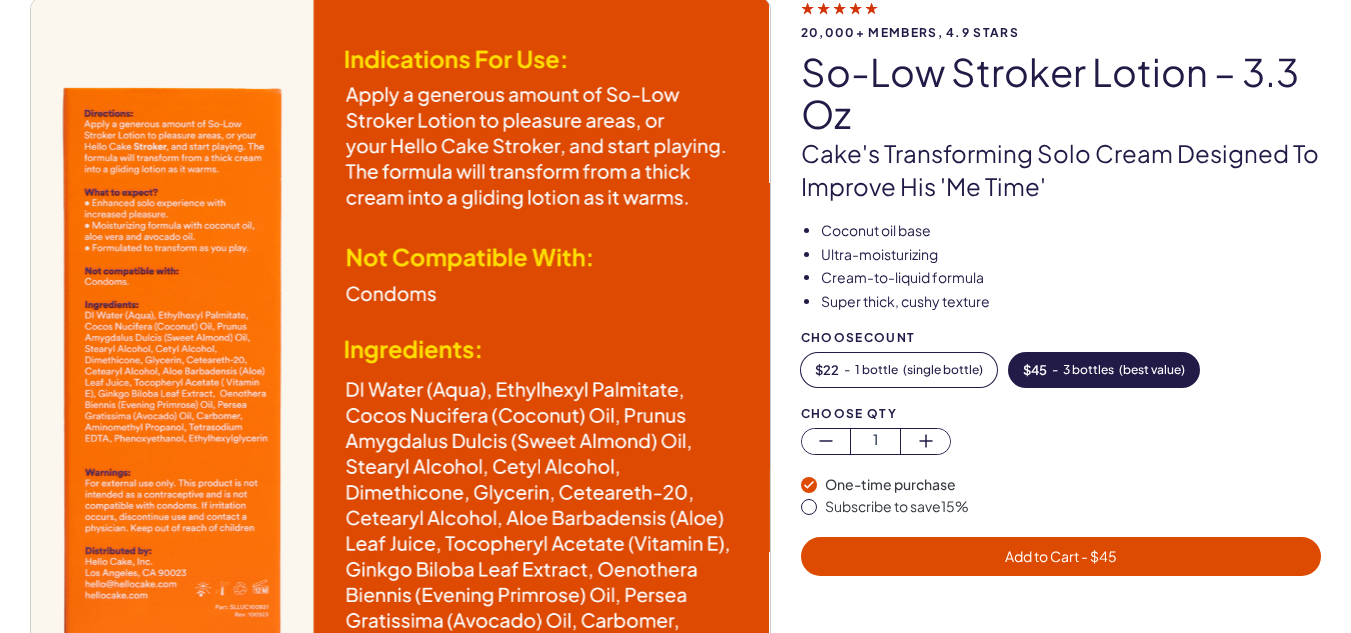 click on "Add to Cart   - $ 45" at bounding box center [1061, 556] 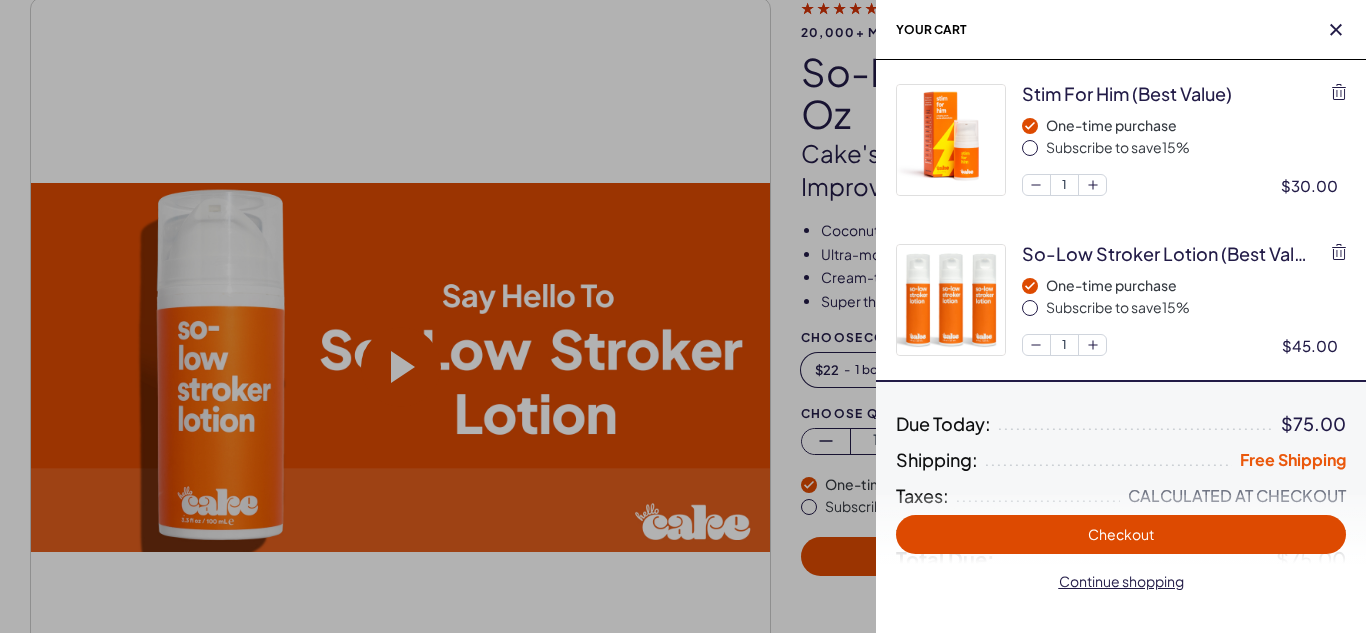 scroll, scrollTop: 0, scrollLeft: 0, axis: both 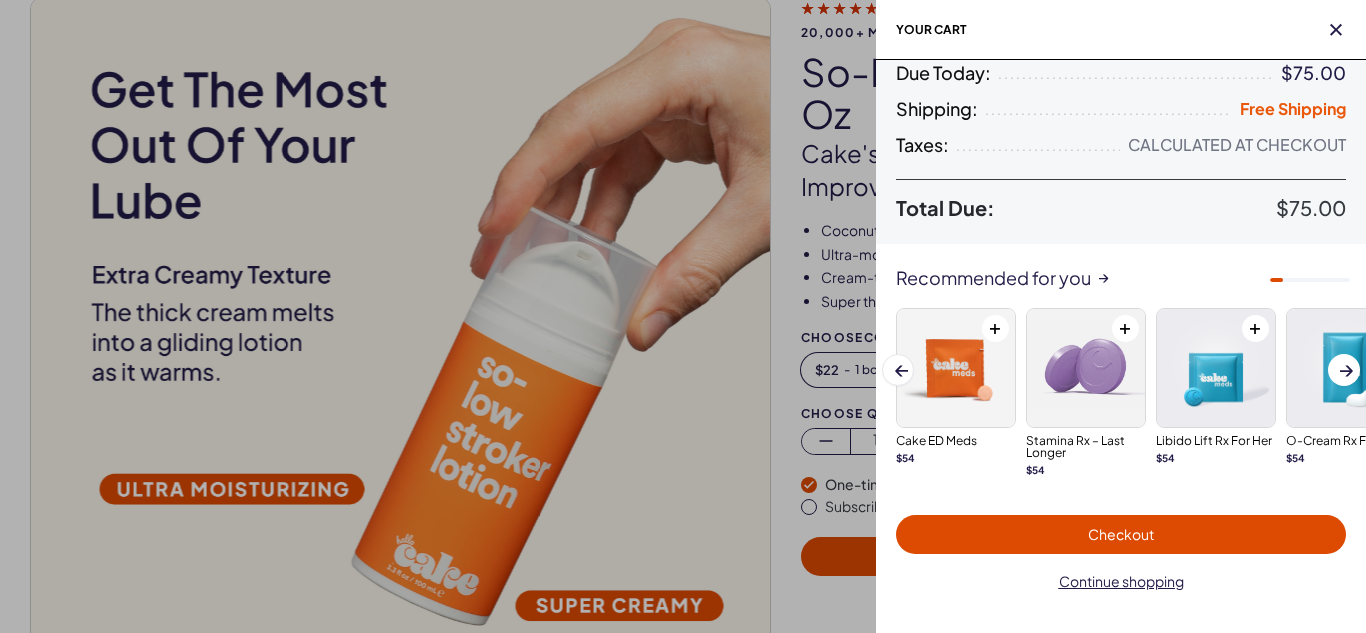 click on "Checkout" at bounding box center [1121, 534] 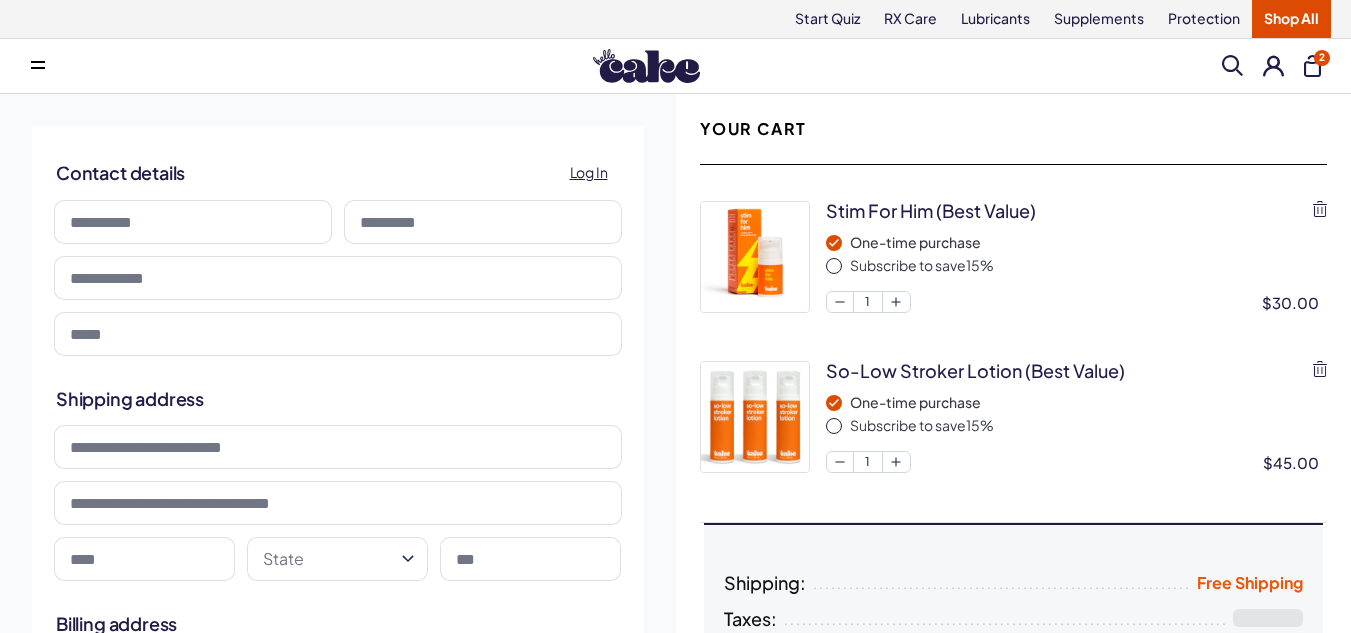 scroll, scrollTop: 0, scrollLeft: 0, axis: both 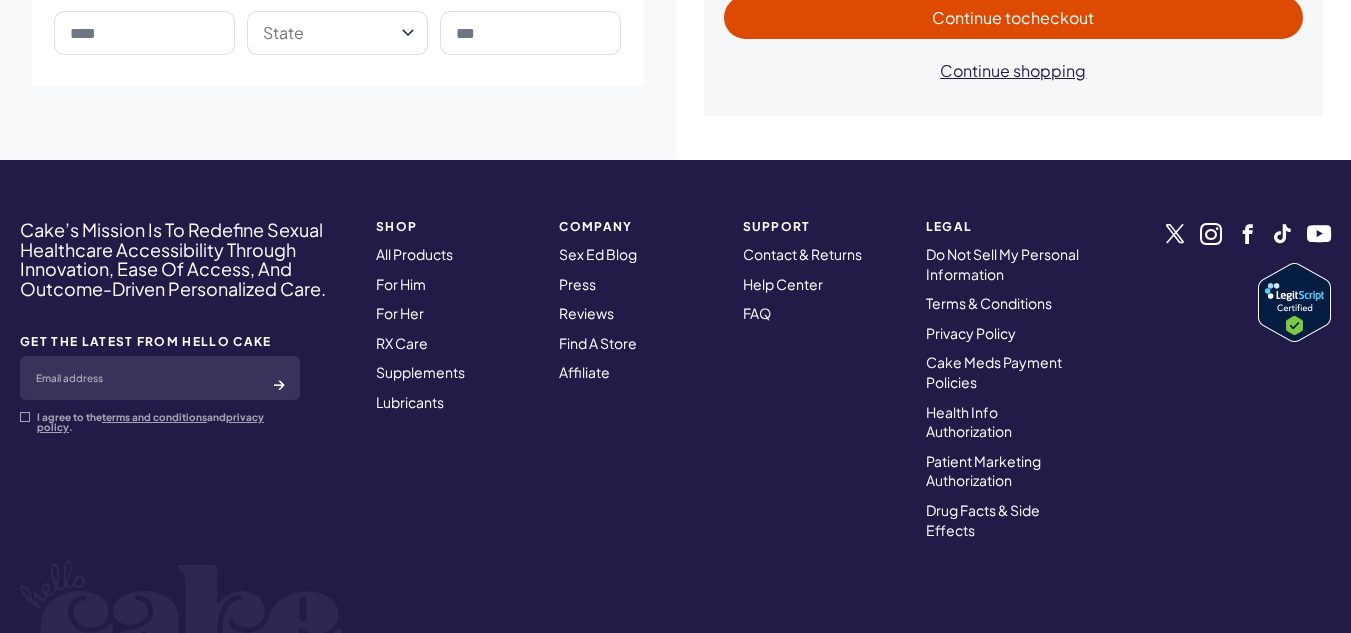 click on "Privacy Policy" at bounding box center [971, 333] 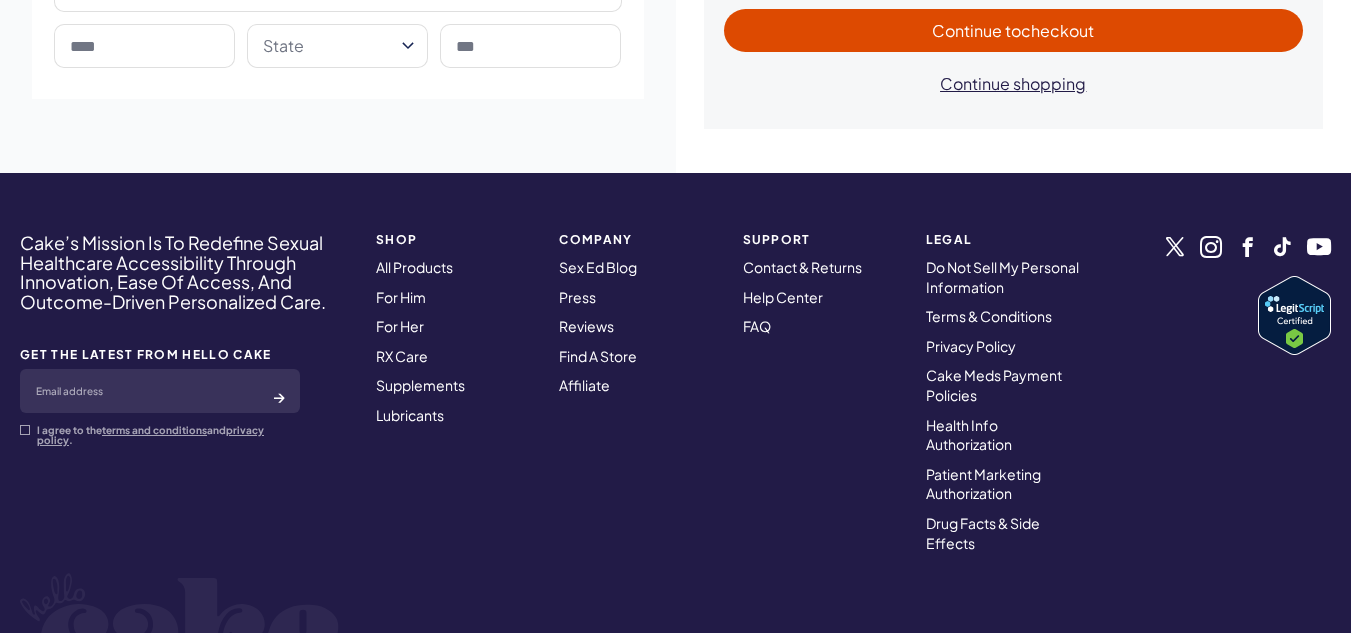 scroll, scrollTop: 787, scrollLeft: 0, axis: vertical 